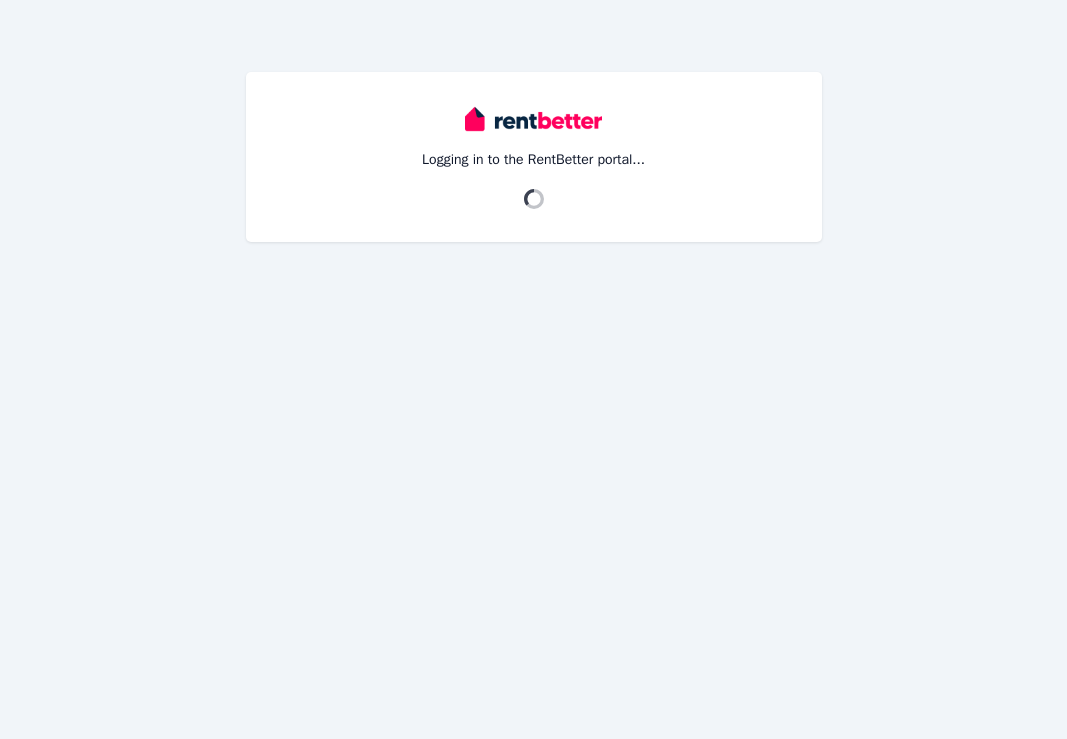scroll, scrollTop: 0, scrollLeft: 0, axis: both 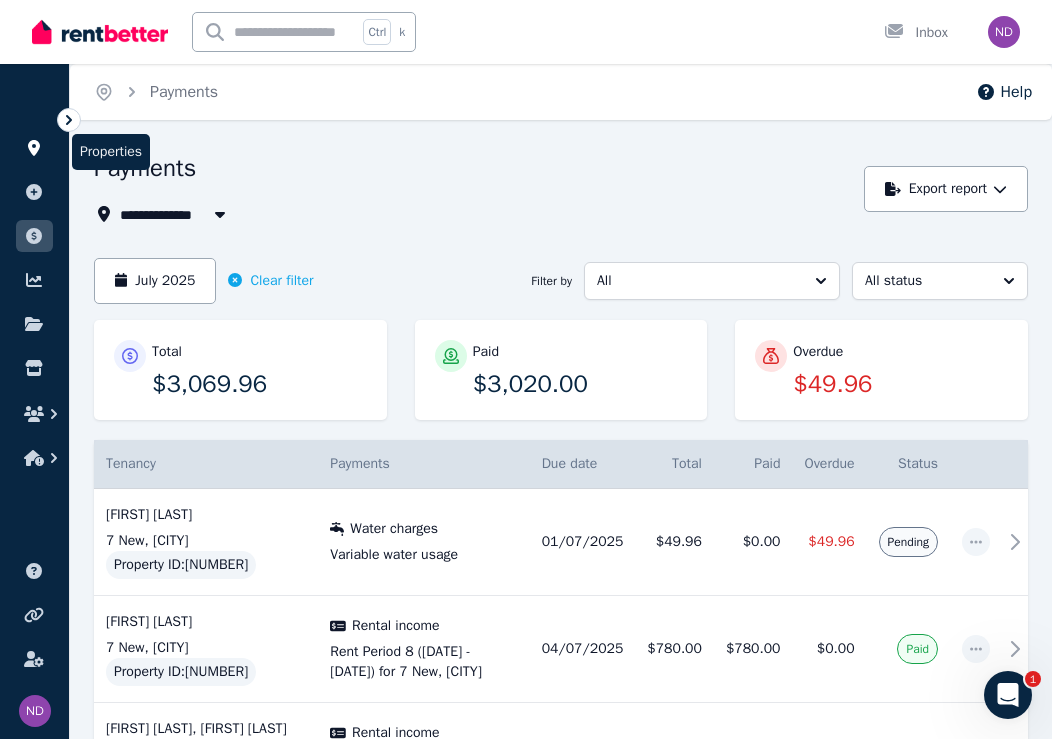 click 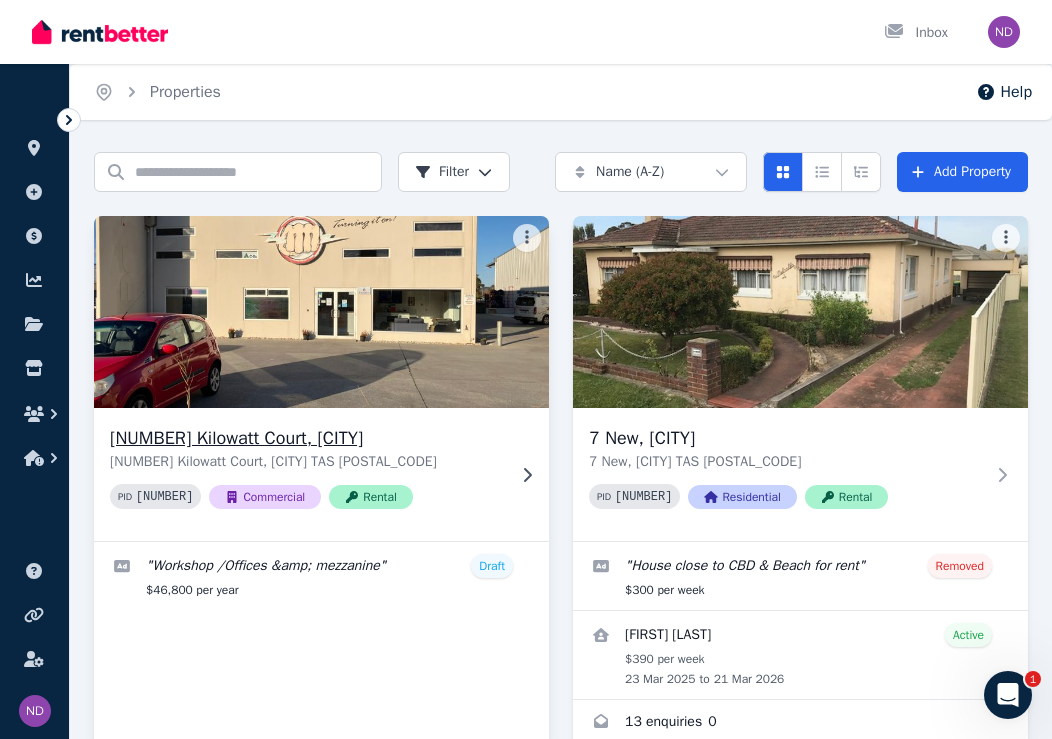 click at bounding box center (322, 312) 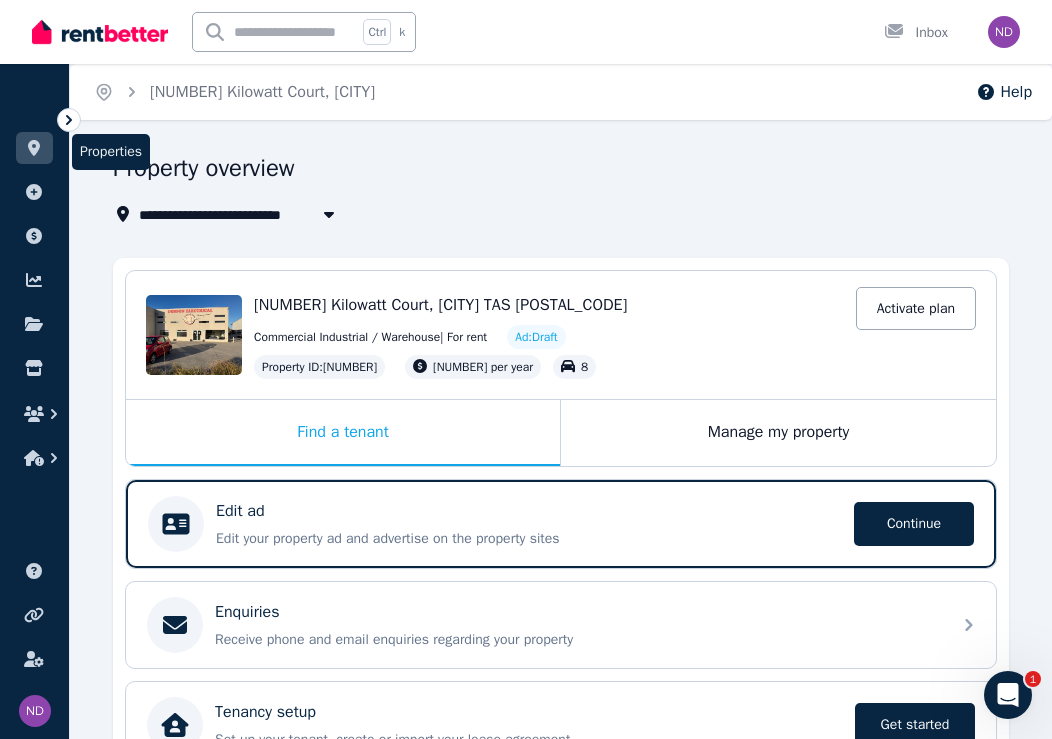 click 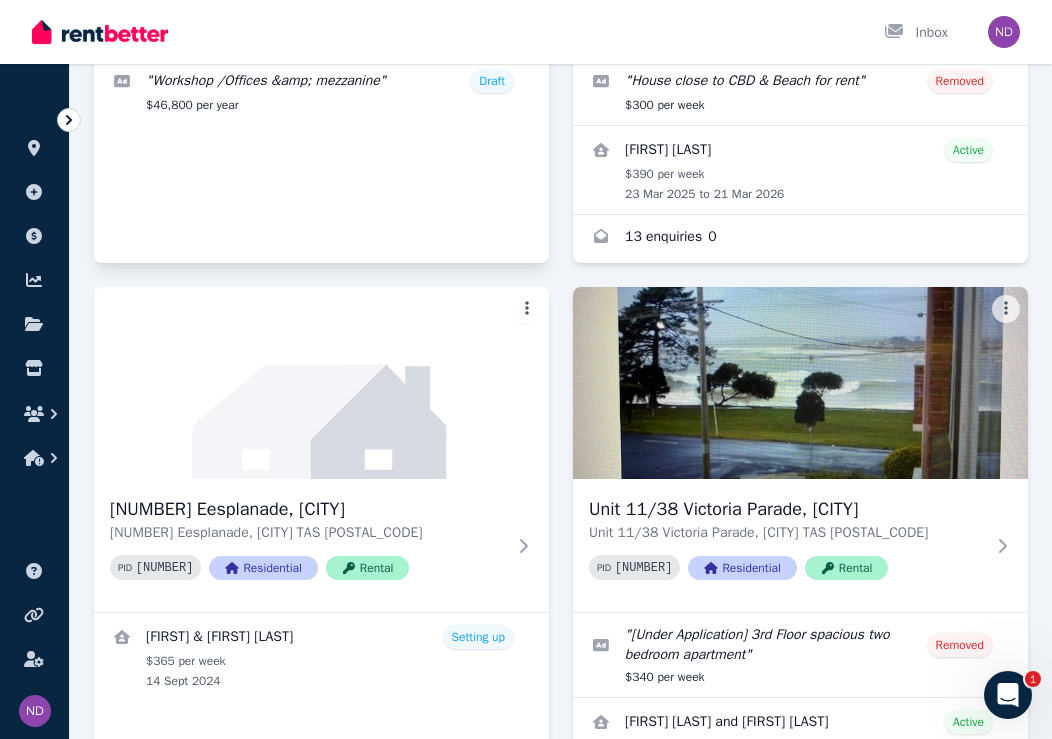 scroll, scrollTop: 600, scrollLeft: 0, axis: vertical 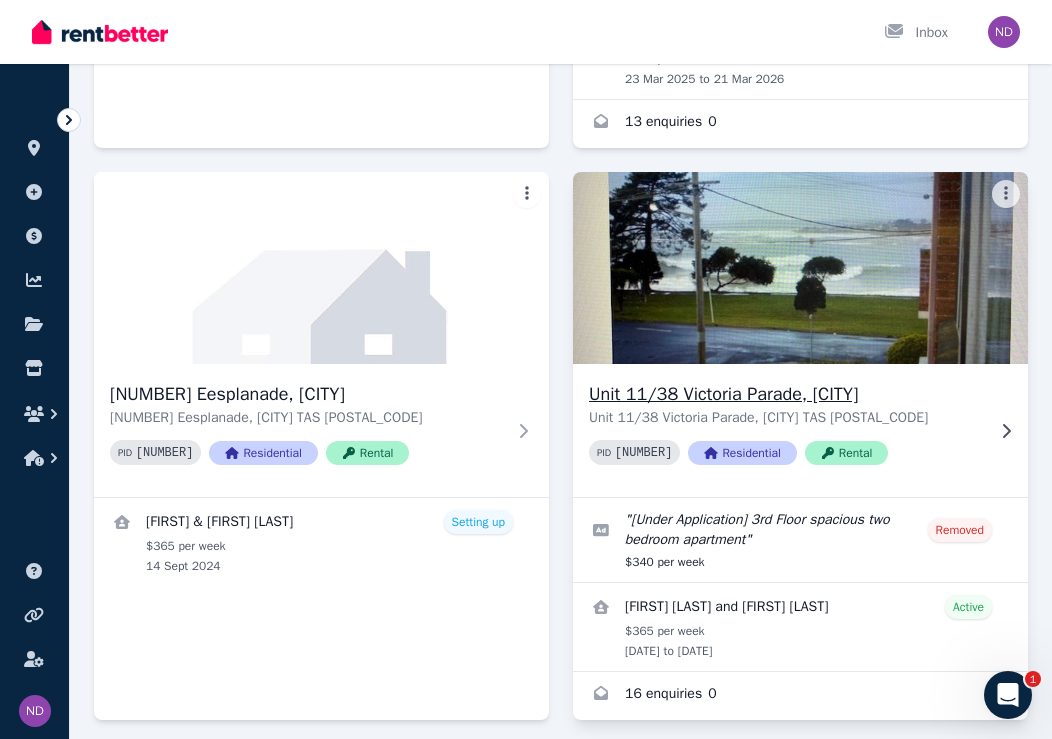 click on "Unit 11/38 Victoria Parade, [CITY]" at bounding box center [786, 394] 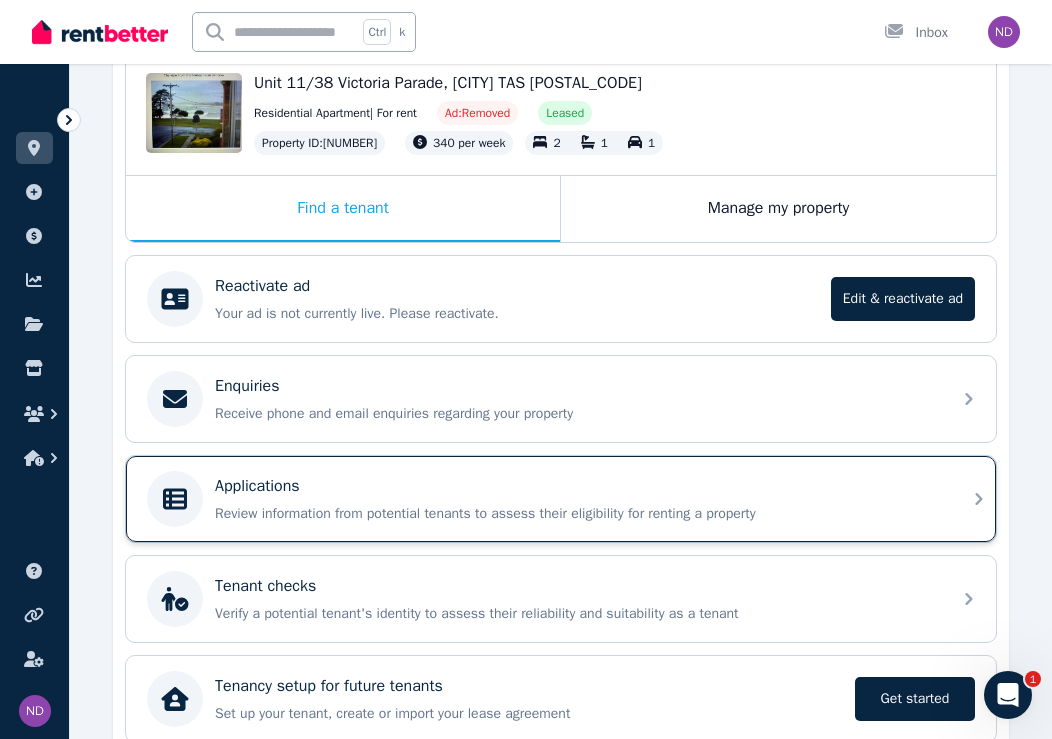 scroll, scrollTop: 107, scrollLeft: 0, axis: vertical 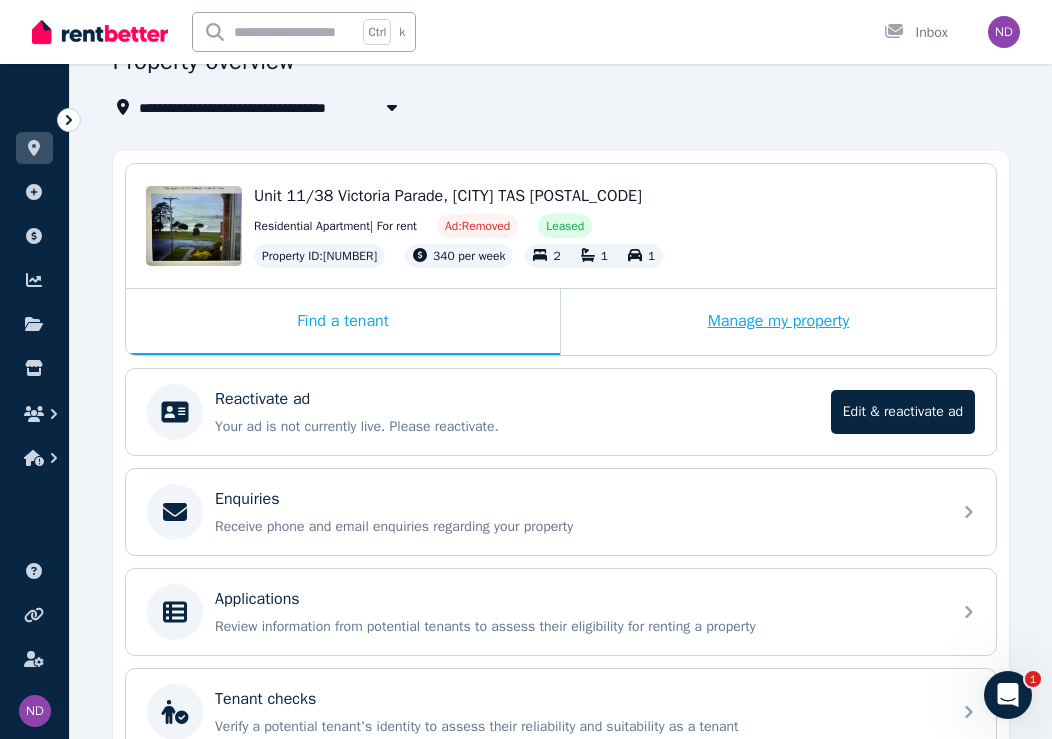 click on "Manage my property" at bounding box center (778, 322) 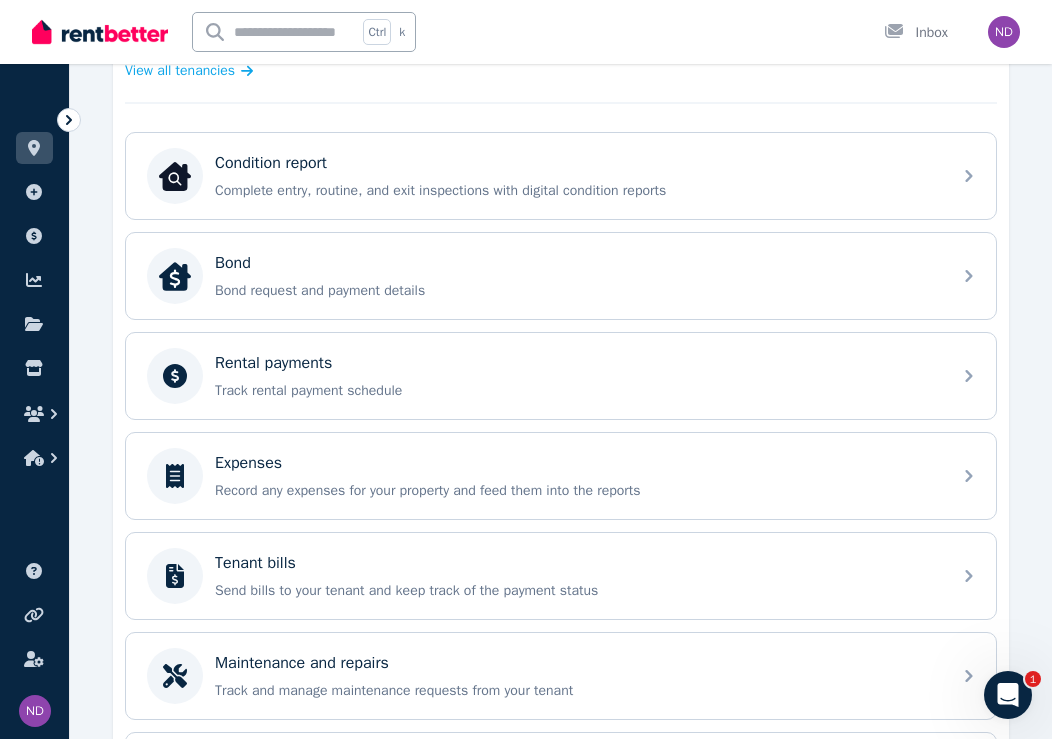 scroll, scrollTop: 607, scrollLeft: 0, axis: vertical 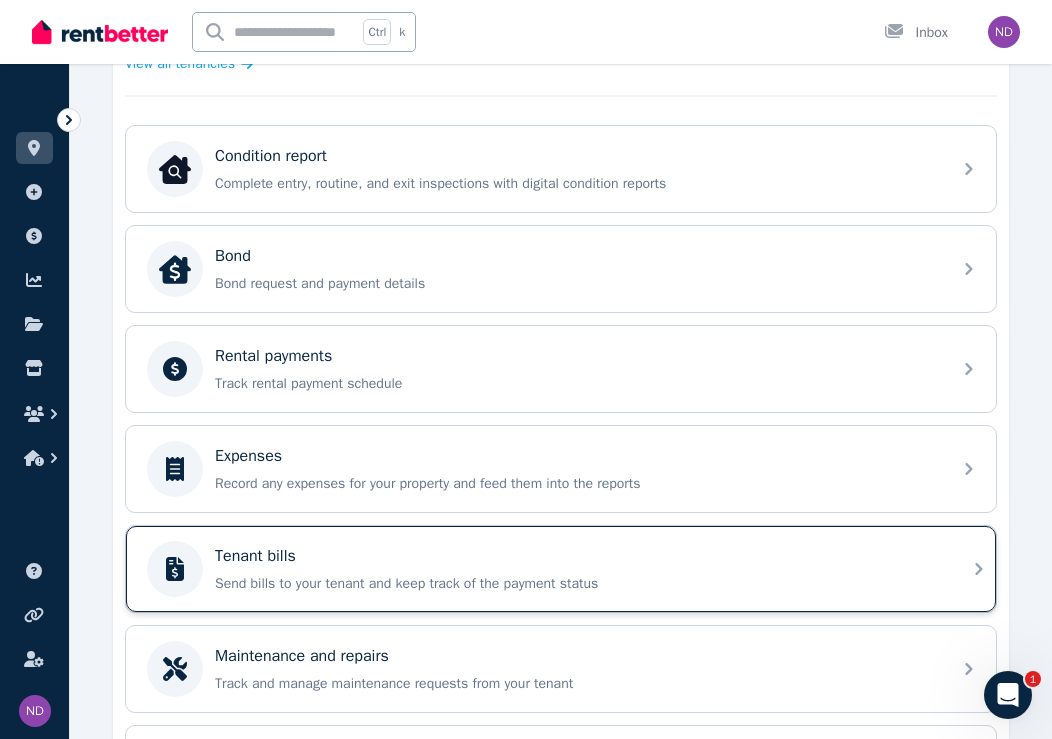 click on "Tenant bills Send bills to your tenant and keep track of the payment status" at bounding box center (577, 569) 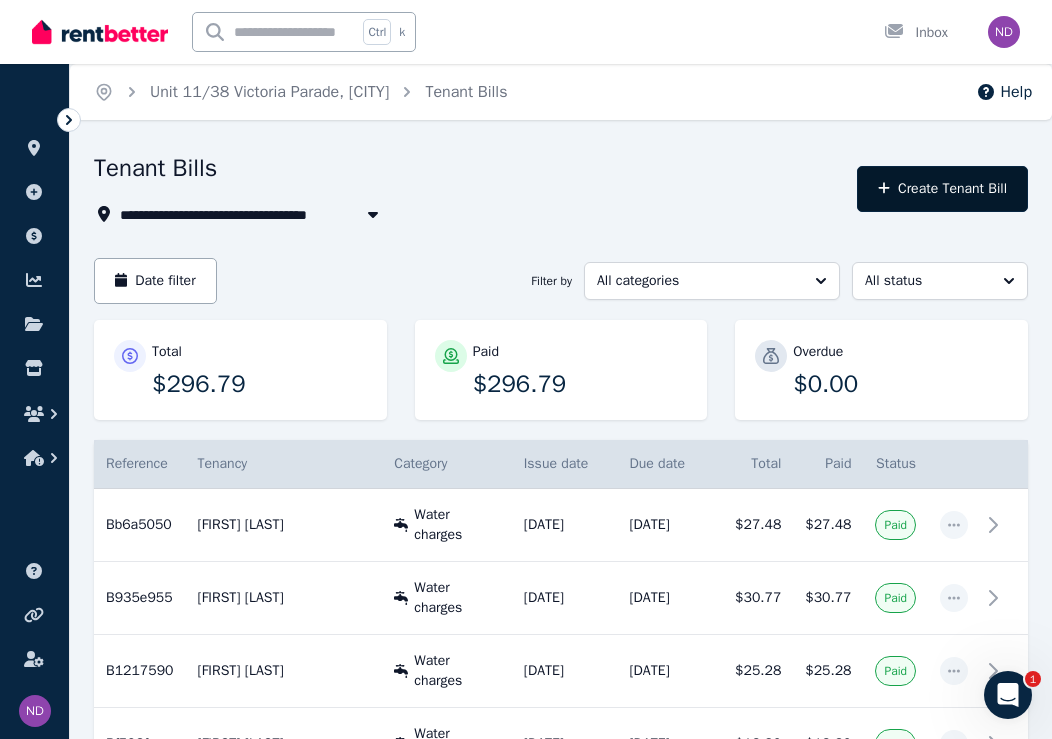 click on "Create Tenant Bill" at bounding box center (942, 189) 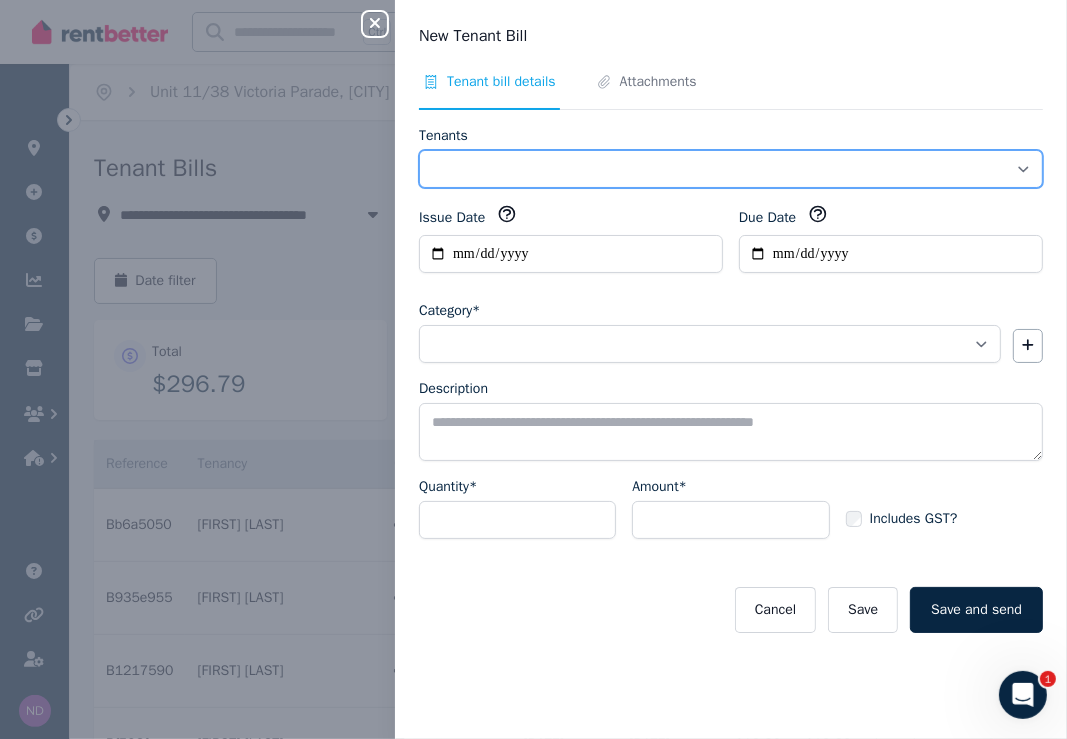 click on "**********" at bounding box center (731, 169) 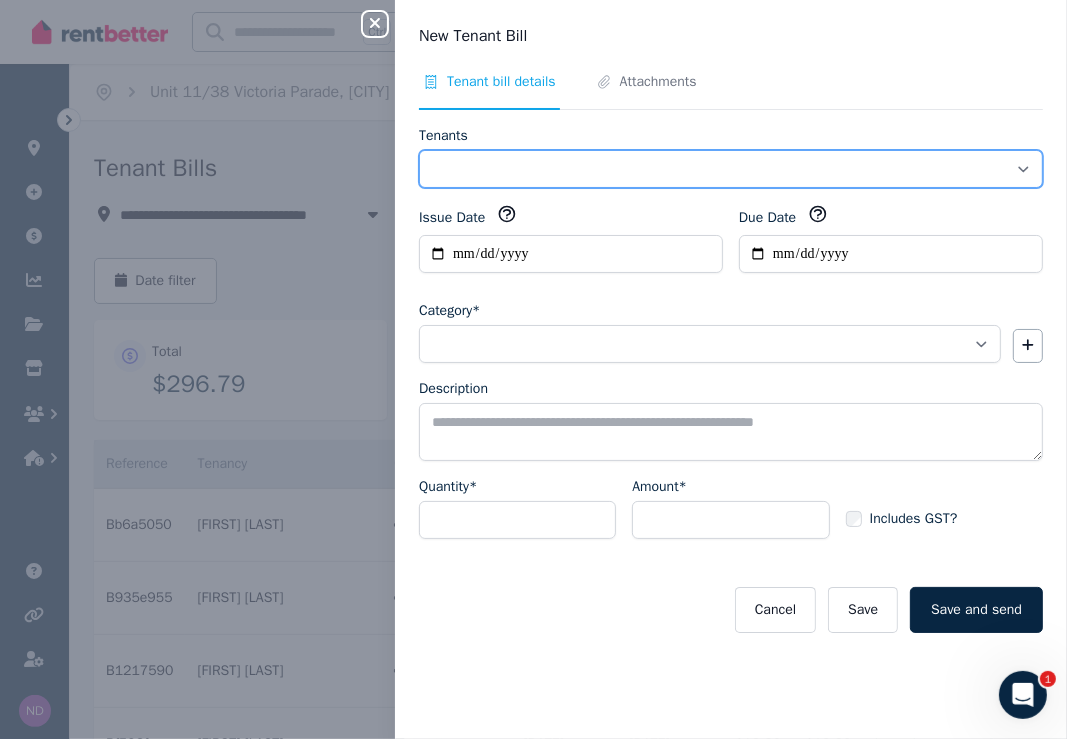 select on "**********" 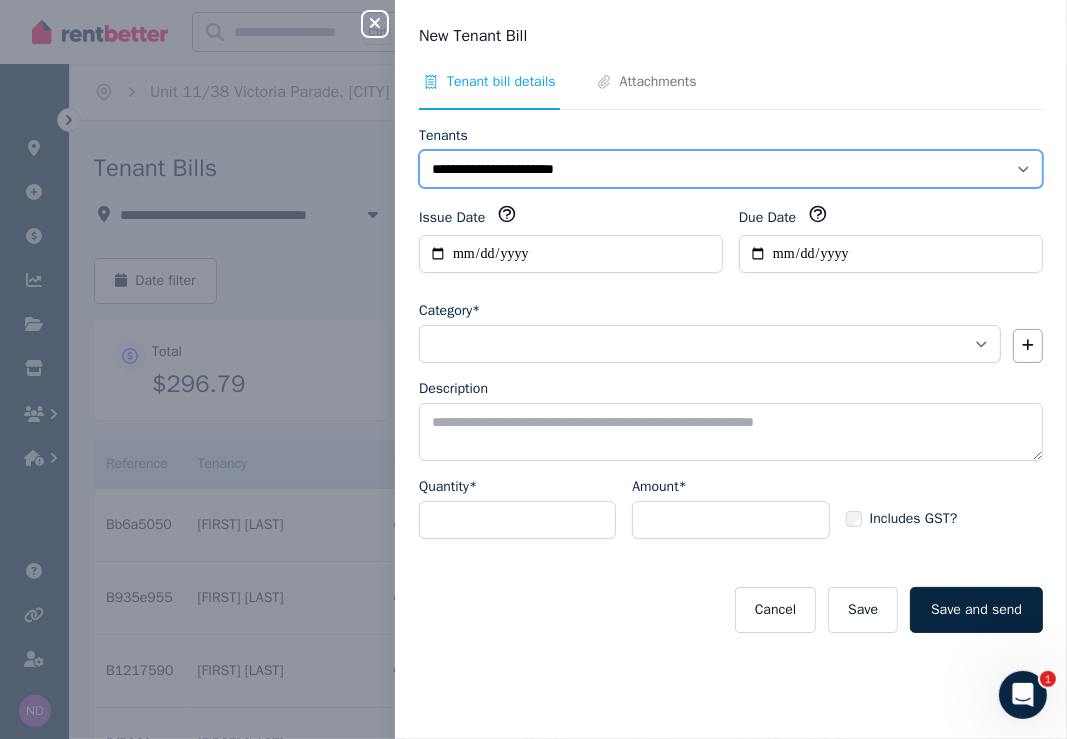 click on "**********" at bounding box center (731, 169) 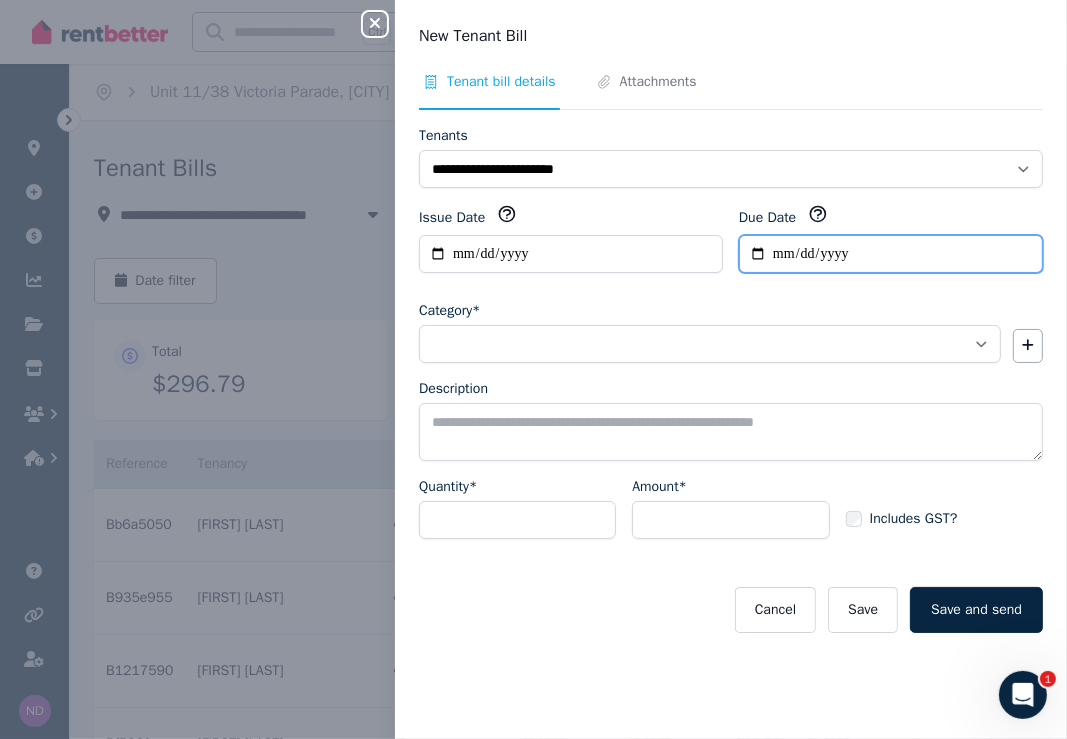 click on "Due Date" at bounding box center (891, 254) 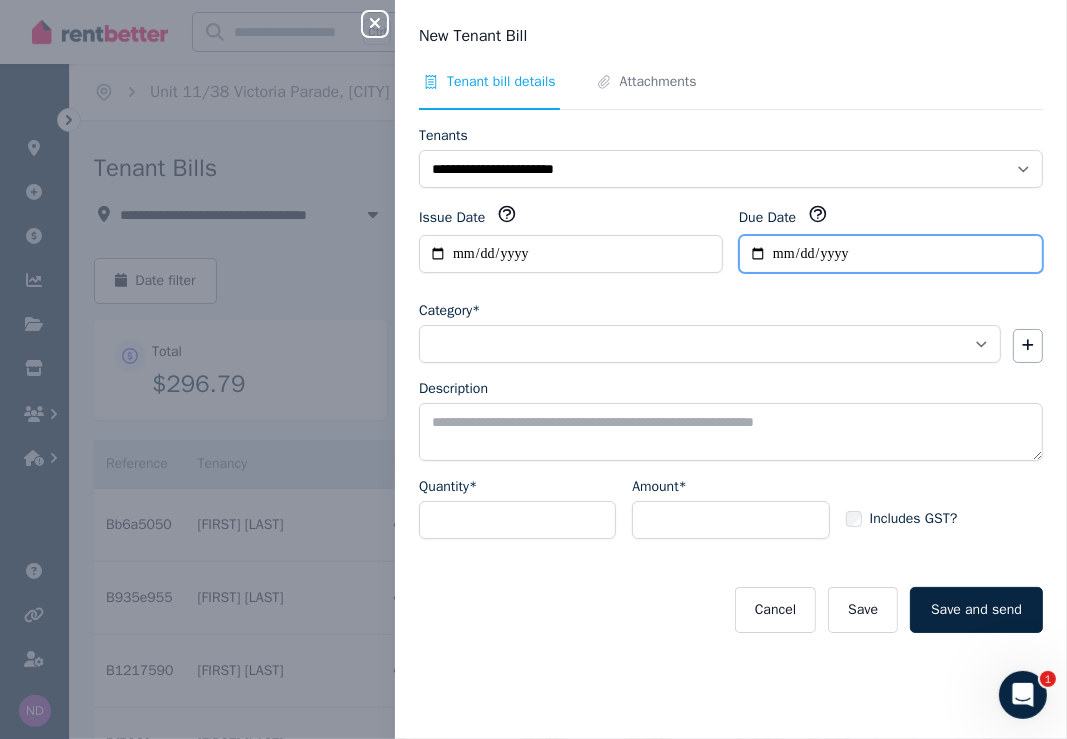 type on "**********" 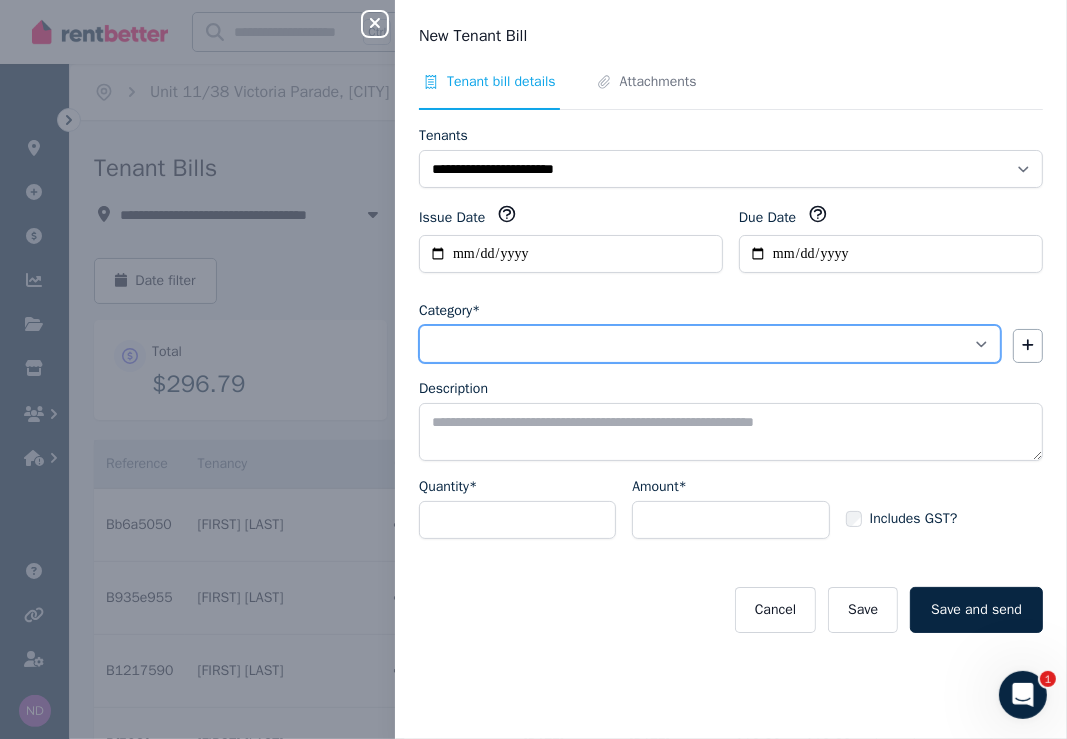 click on "**********" at bounding box center [710, 344] 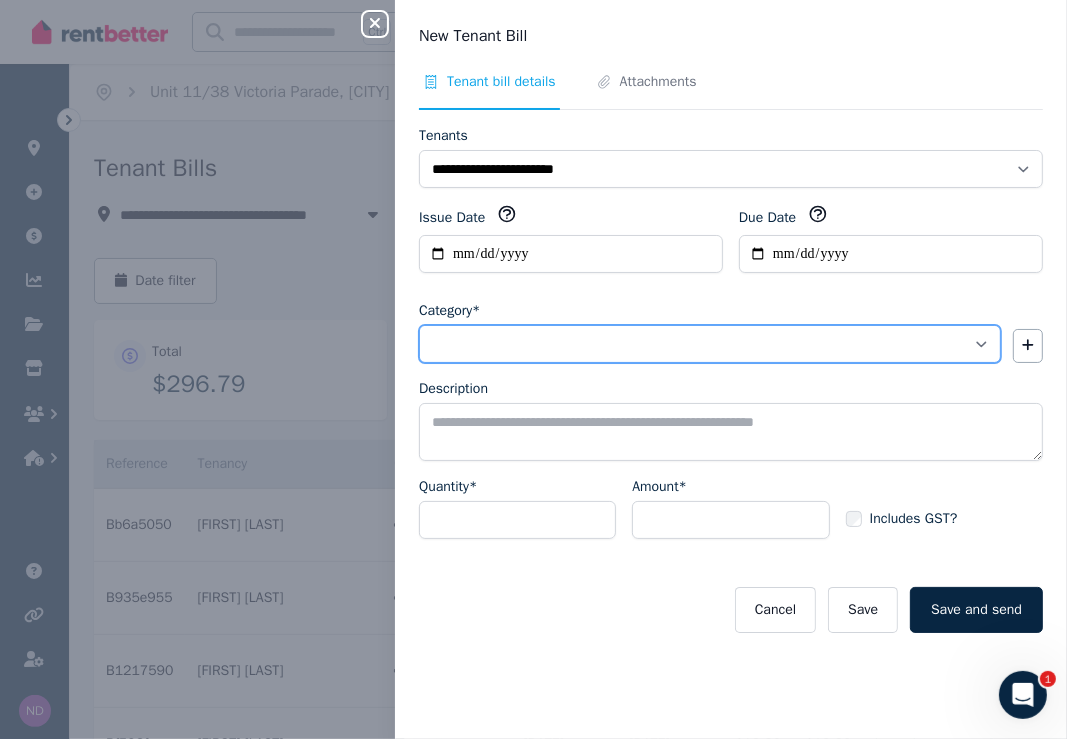 select on "**********" 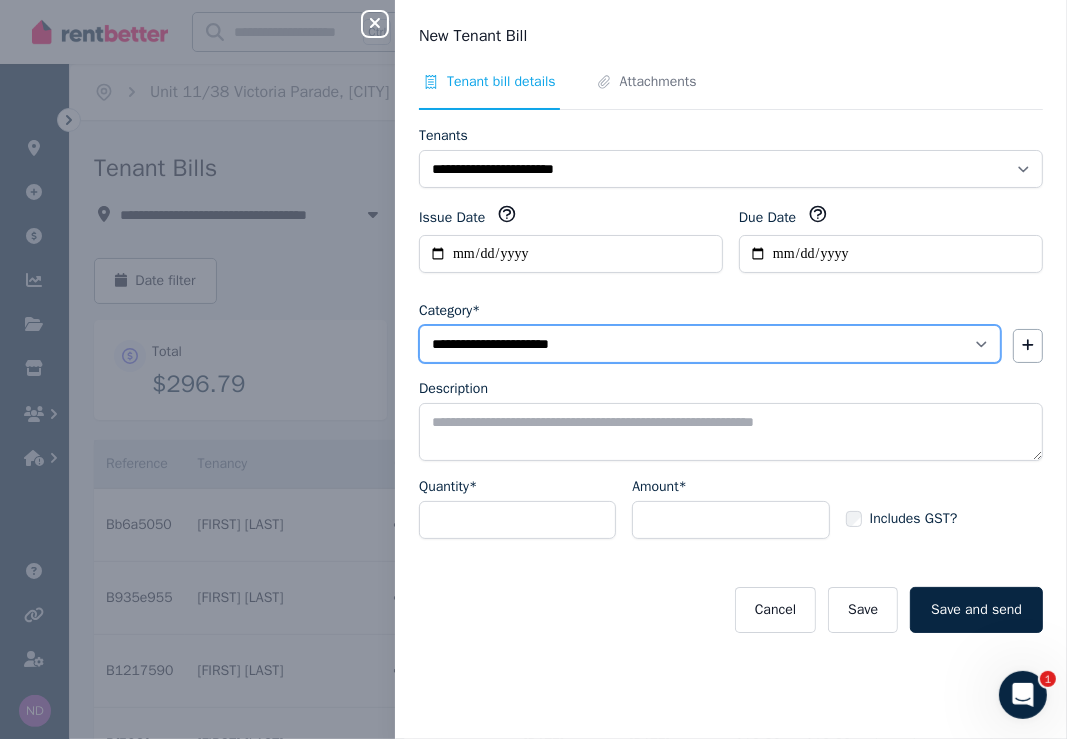 click on "**********" at bounding box center [710, 344] 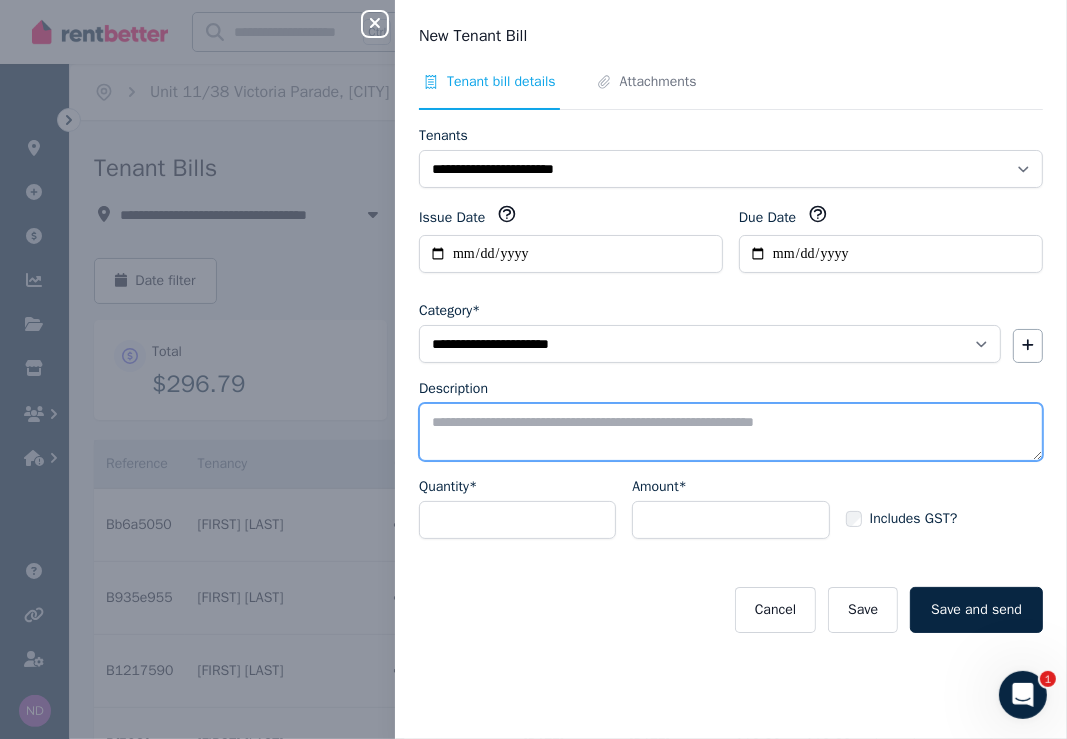 click on "Description" at bounding box center (731, 432) 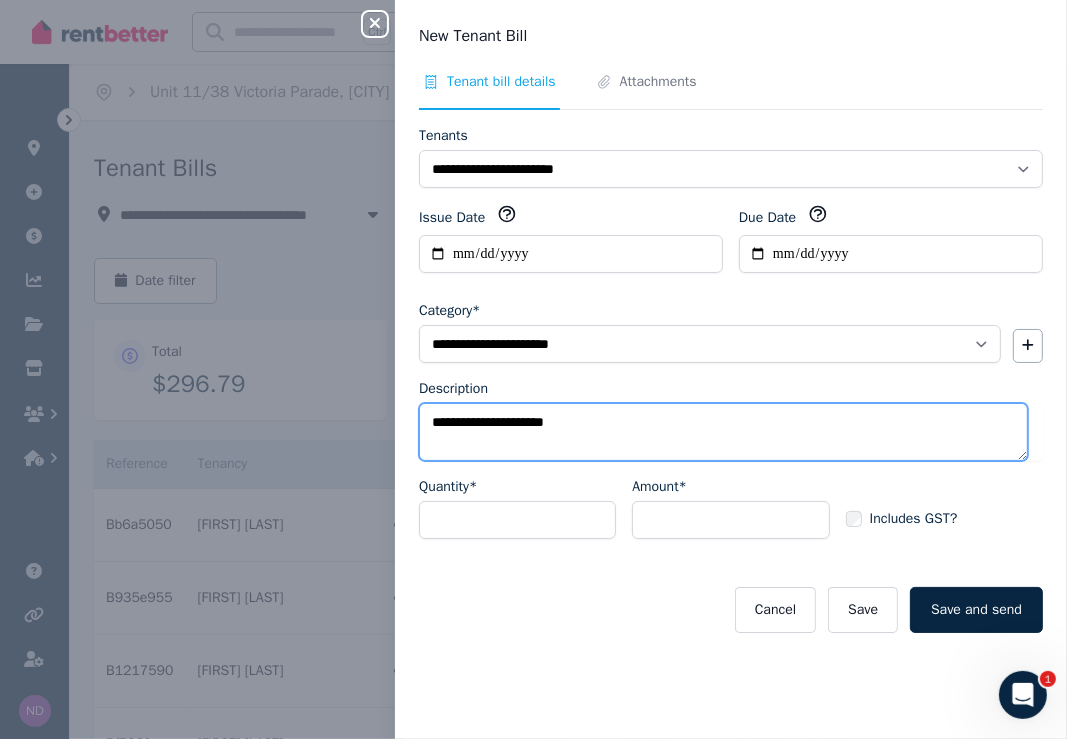type on "**********" 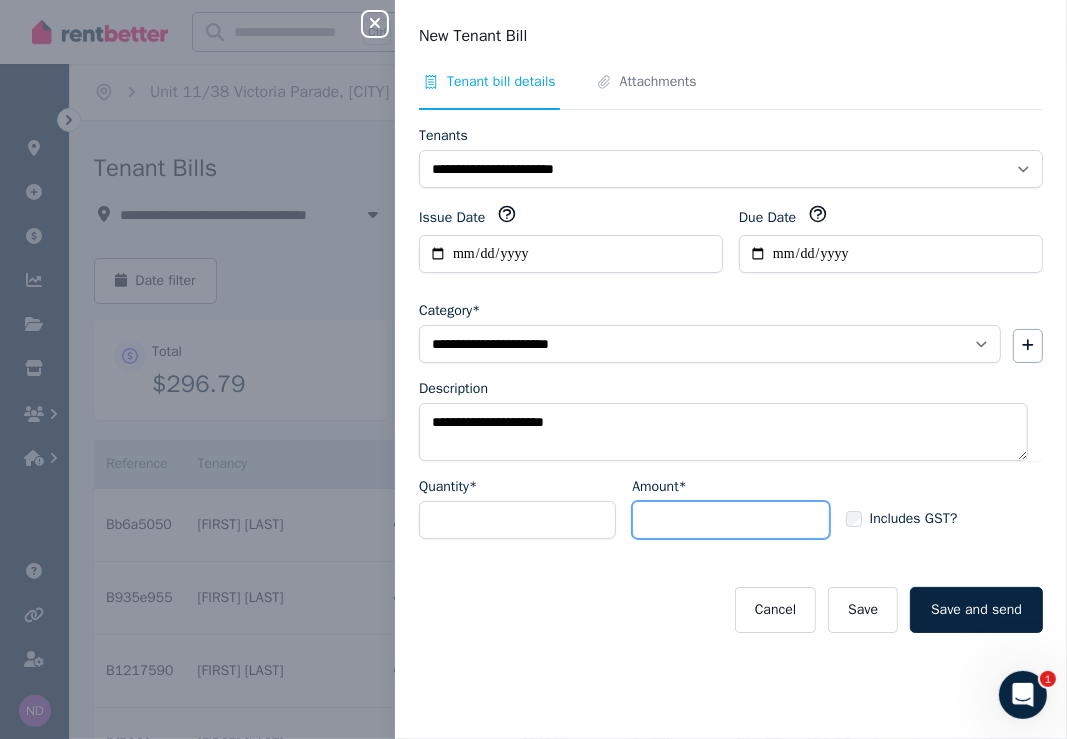 click on "Amount*" at bounding box center (730, 520) 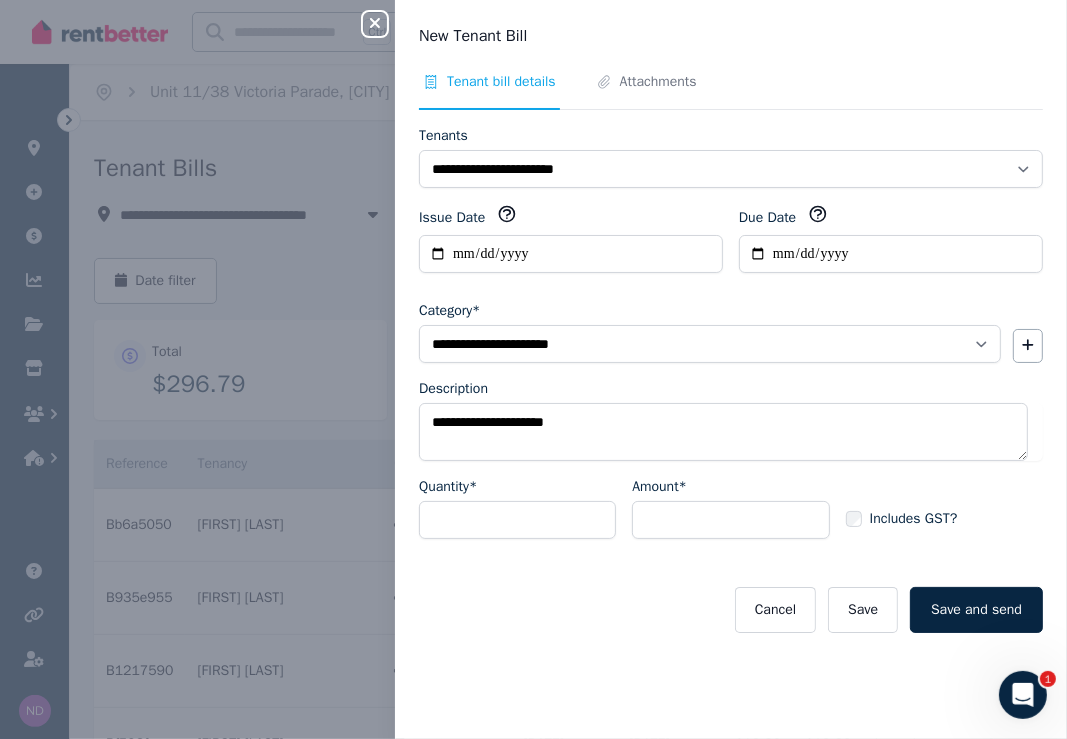 click on "Cancel Save Save and send" at bounding box center (731, 610) 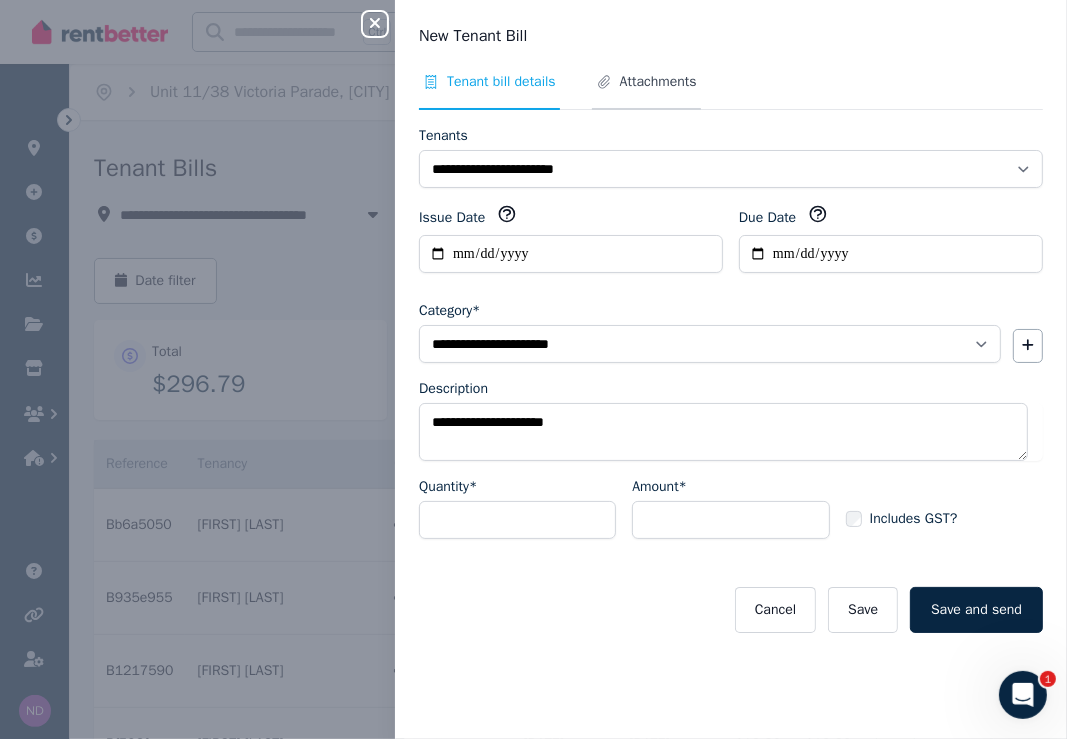 click on "Attachments" at bounding box center [658, 82] 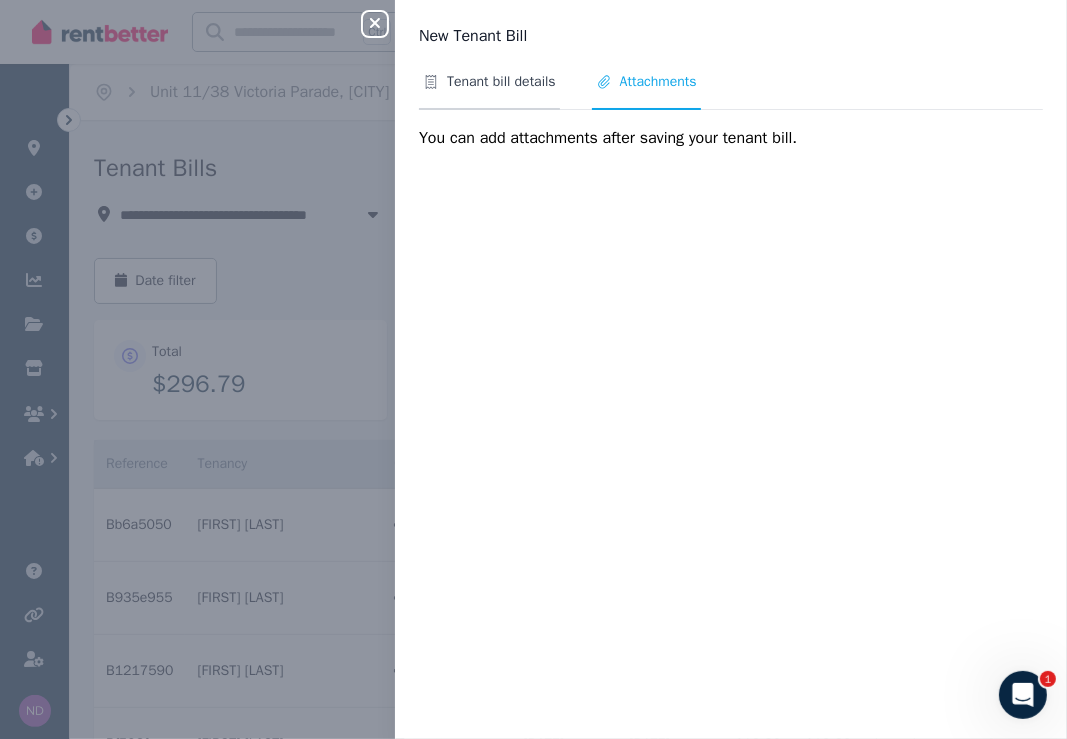 click on "Tenant bill details" at bounding box center (501, 82) 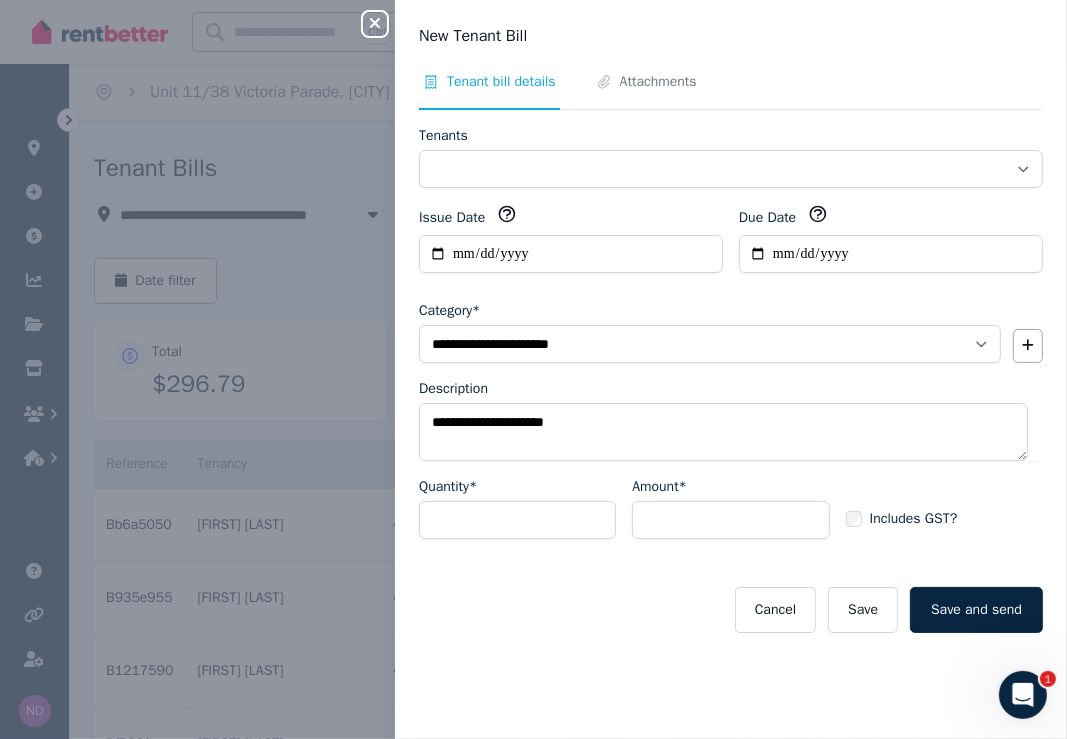 select on "**********" 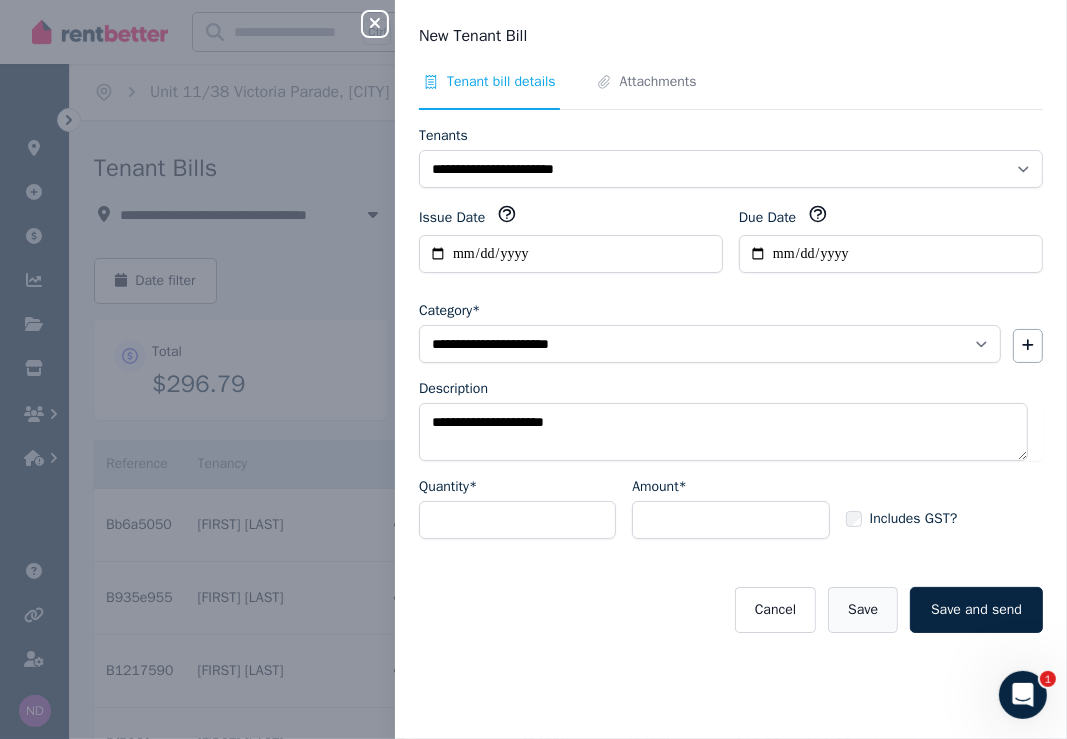 click on "Save" at bounding box center (863, 610) 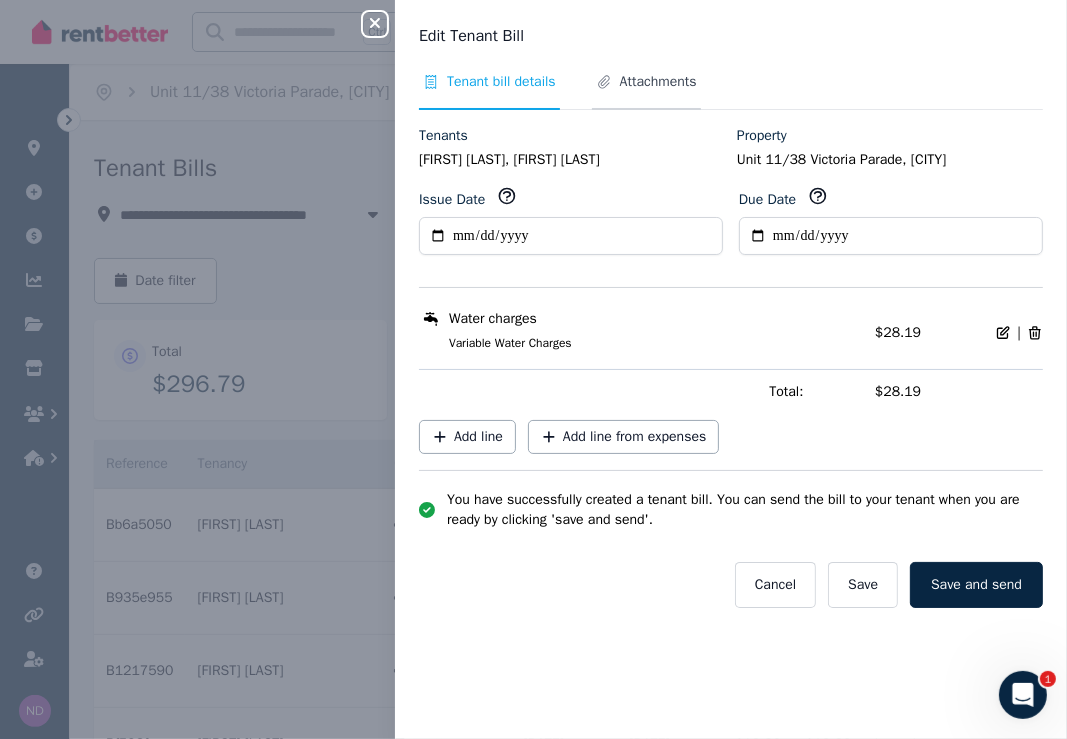 click on "Attachments" at bounding box center [658, 82] 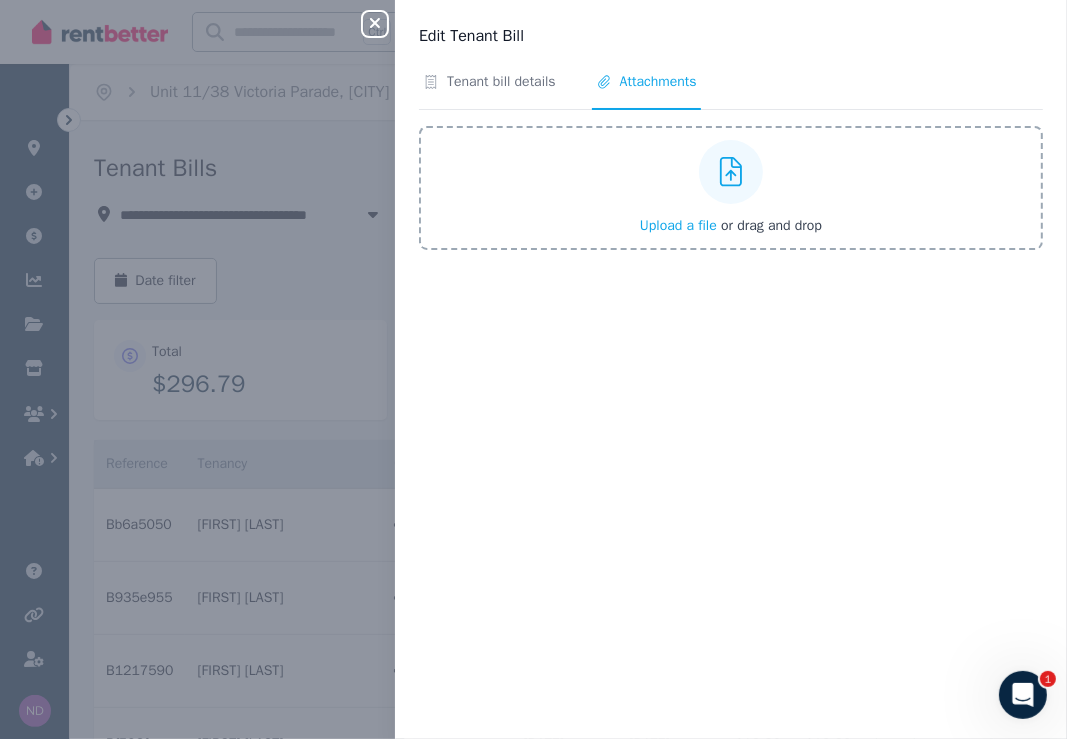 click on "Upload a file" at bounding box center [678, 225] 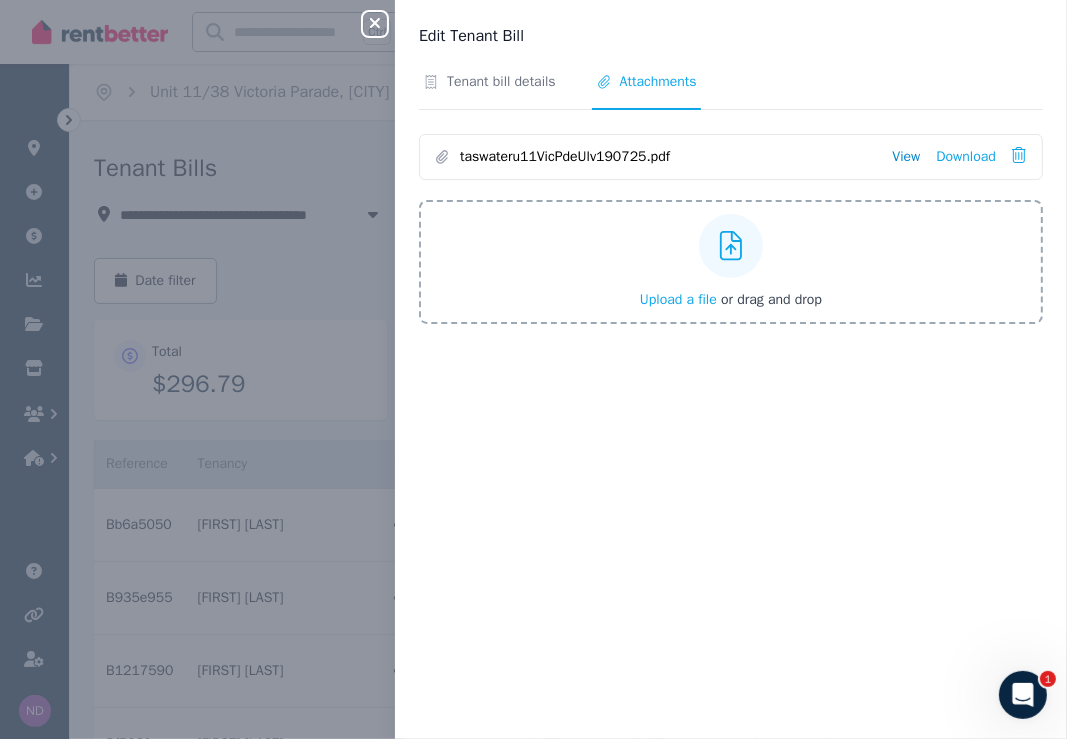 click on "View" at bounding box center [906, 157] 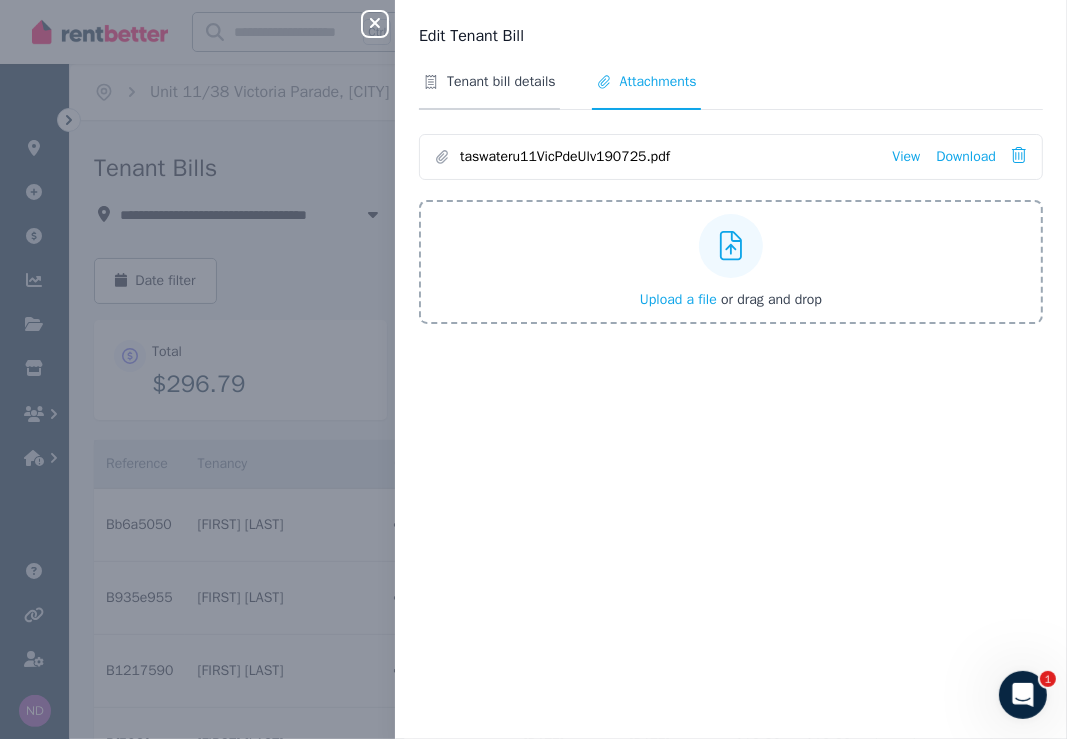 click on "Tenant bill details" at bounding box center (501, 82) 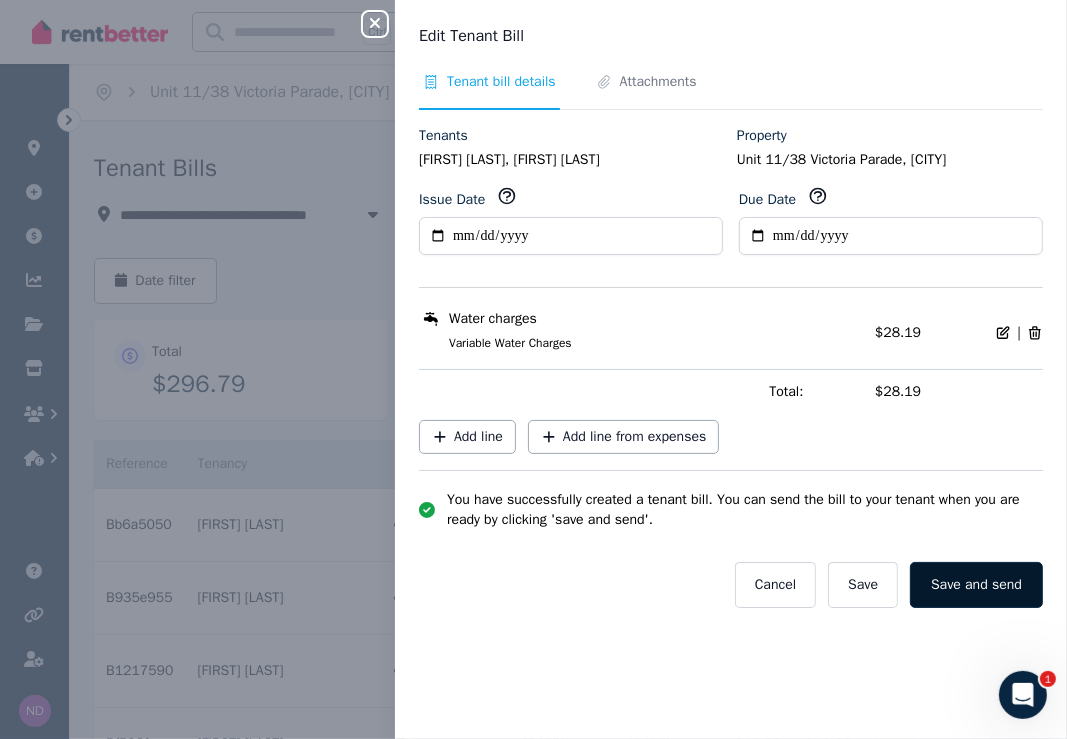 click on "Save and send" at bounding box center (976, 585) 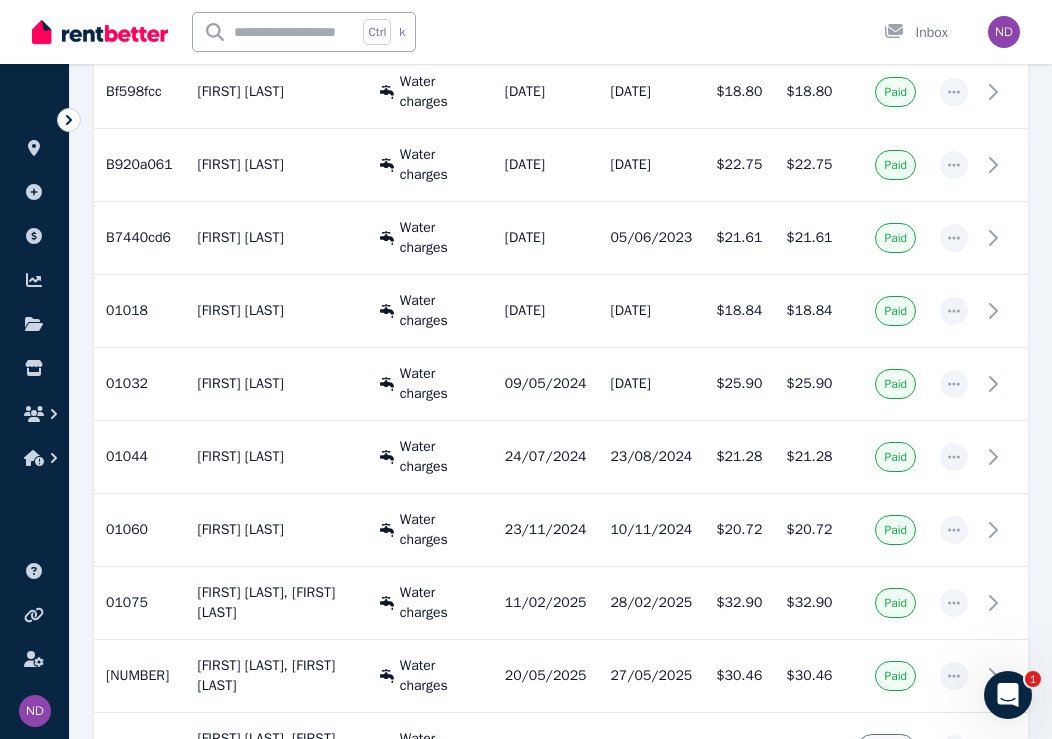 scroll, scrollTop: 168, scrollLeft: 0, axis: vertical 